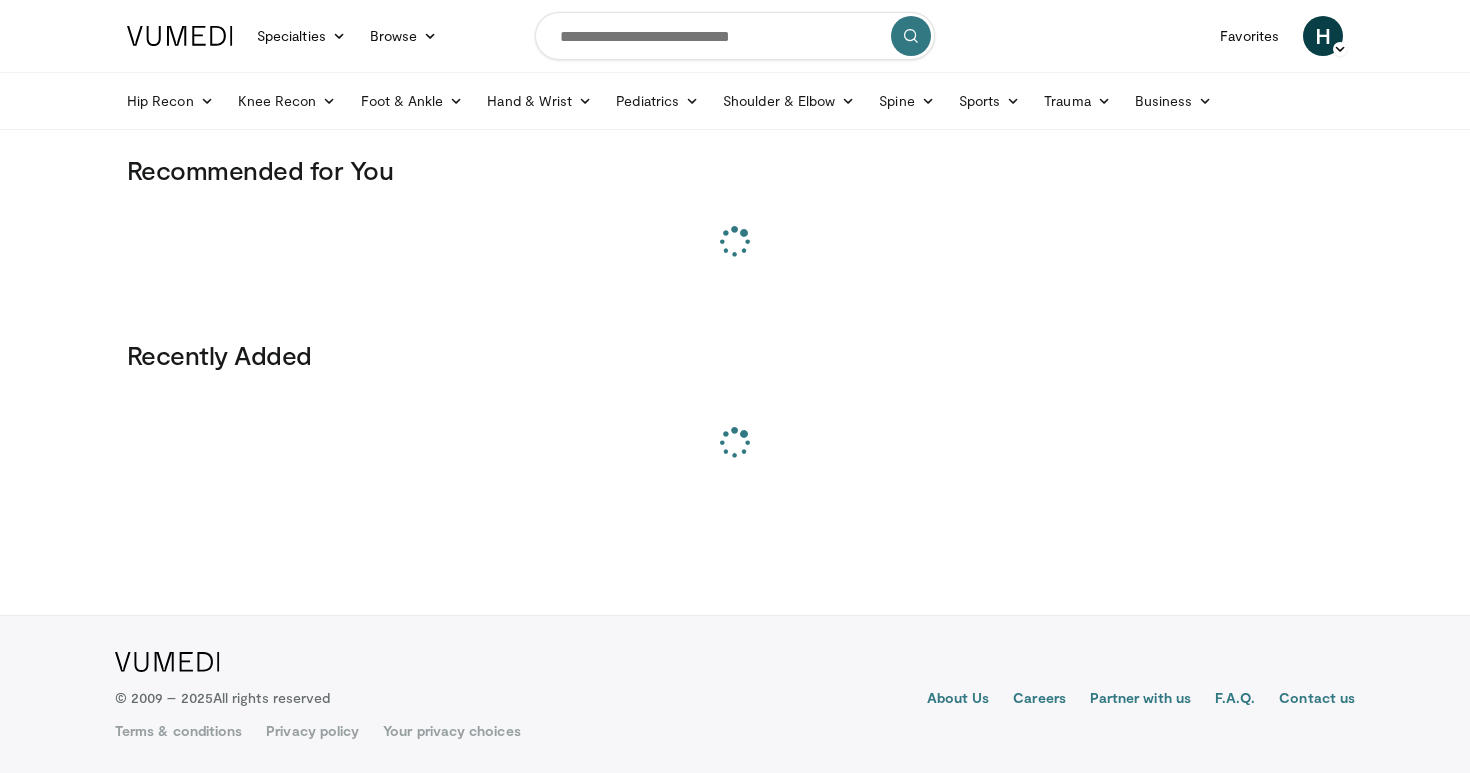 scroll, scrollTop: 0, scrollLeft: 0, axis: both 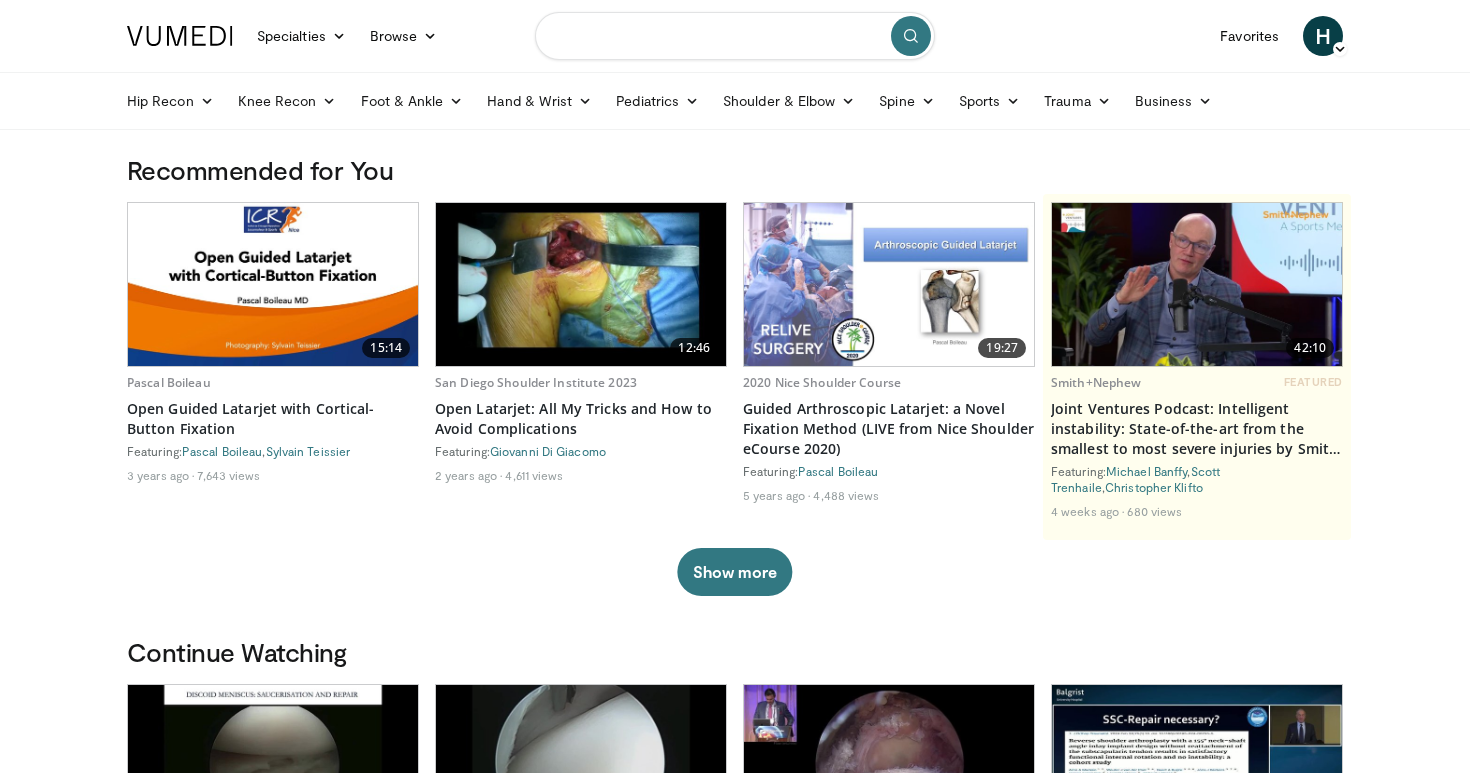 click at bounding box center (735, 36) 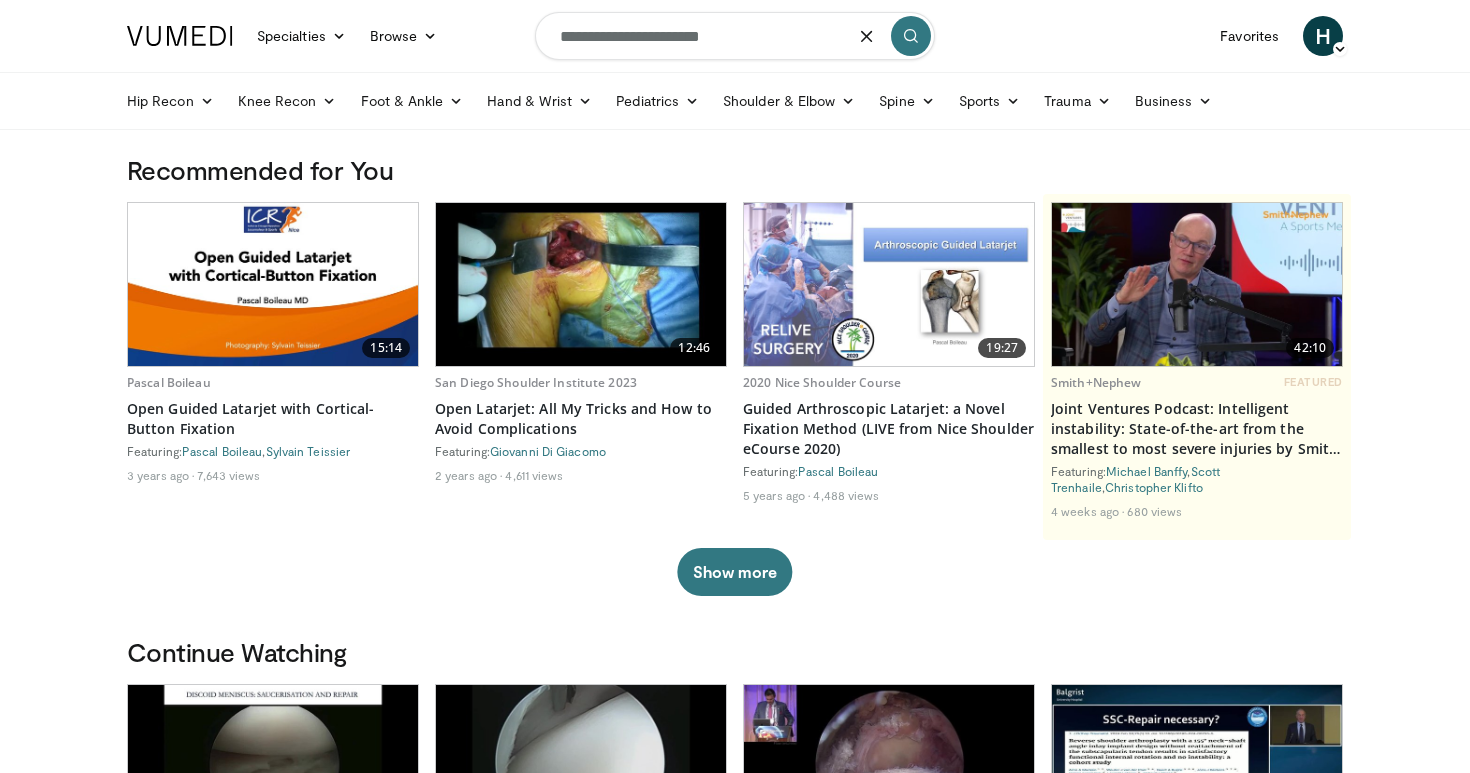 type on "**********" 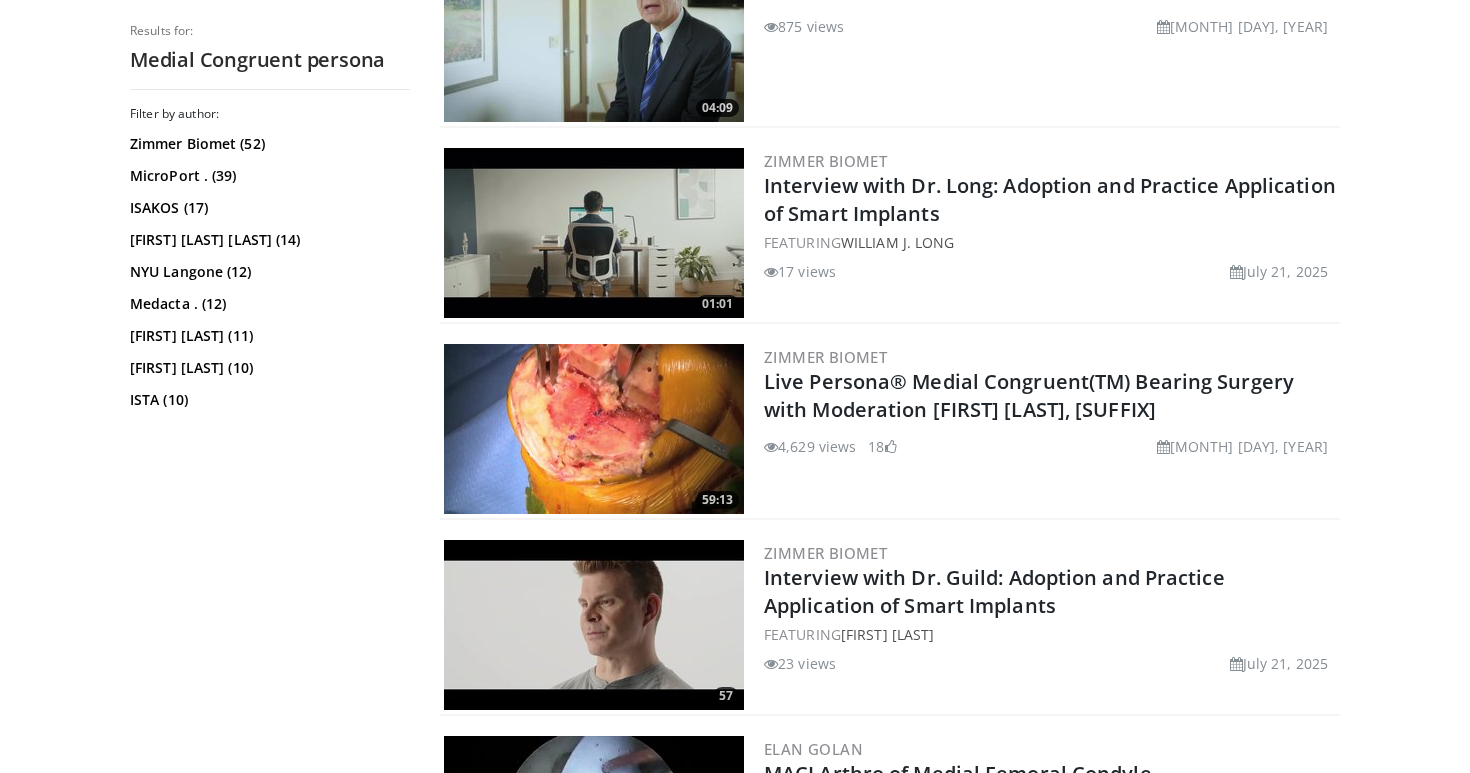 scroll, scrollTop: 2637, scrollLeft: 0, axis: vertical 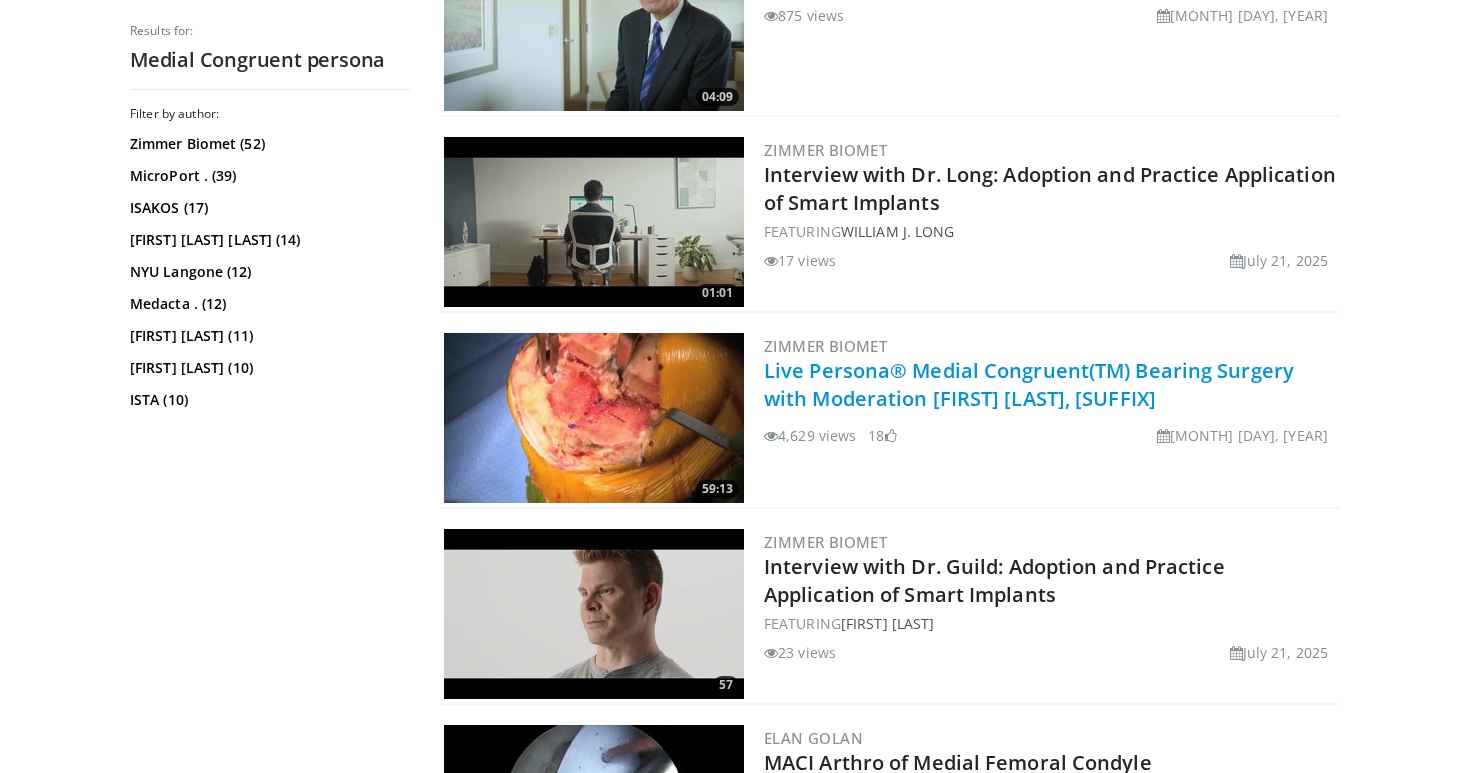 click on "Live Persona® Medial Congruent(TM) Bearing Surgery with Moderation [FIRST] [LAST], [SUFFIX]" at bounding box center (1029, 384) 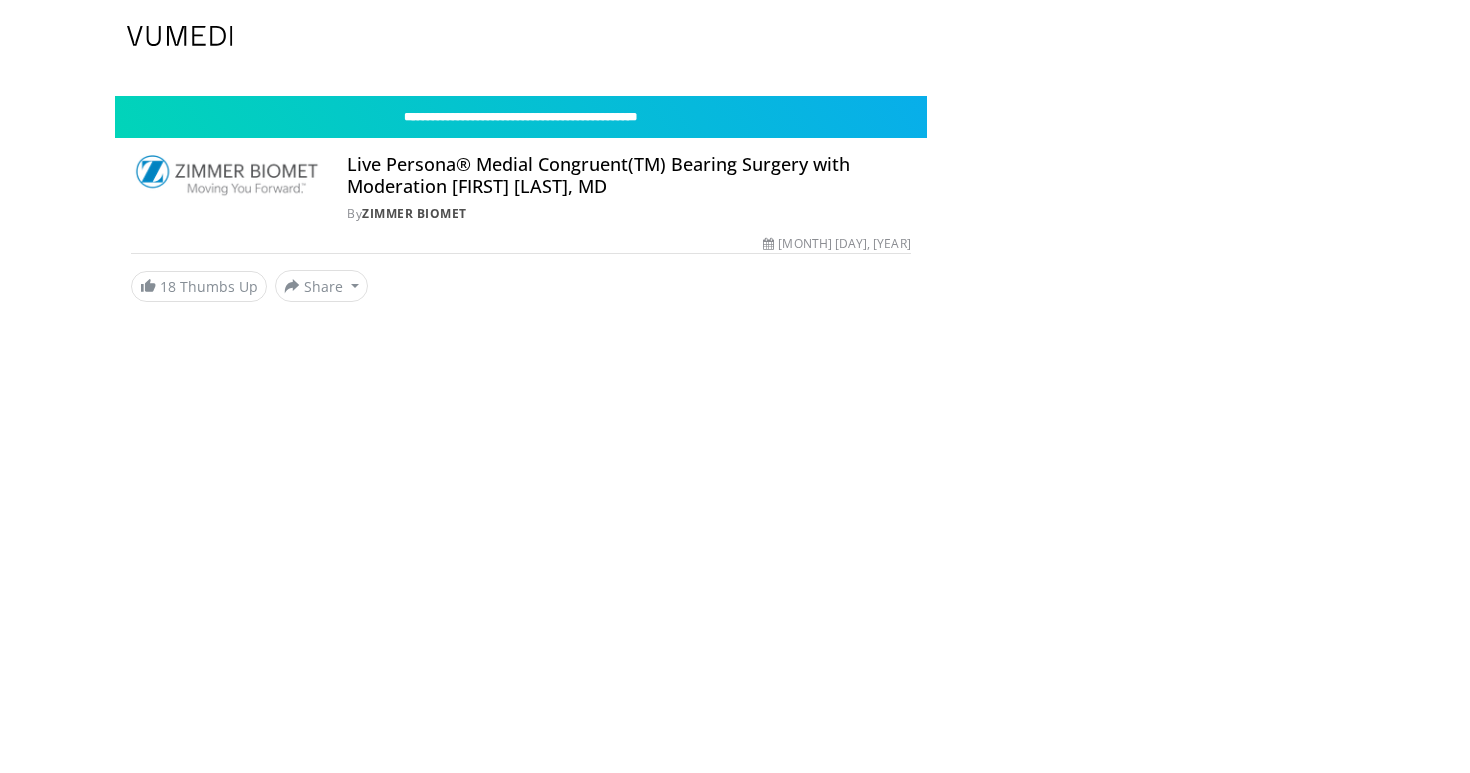 scroll, scrollTop: 0, scrollLeft: 0, axis: both 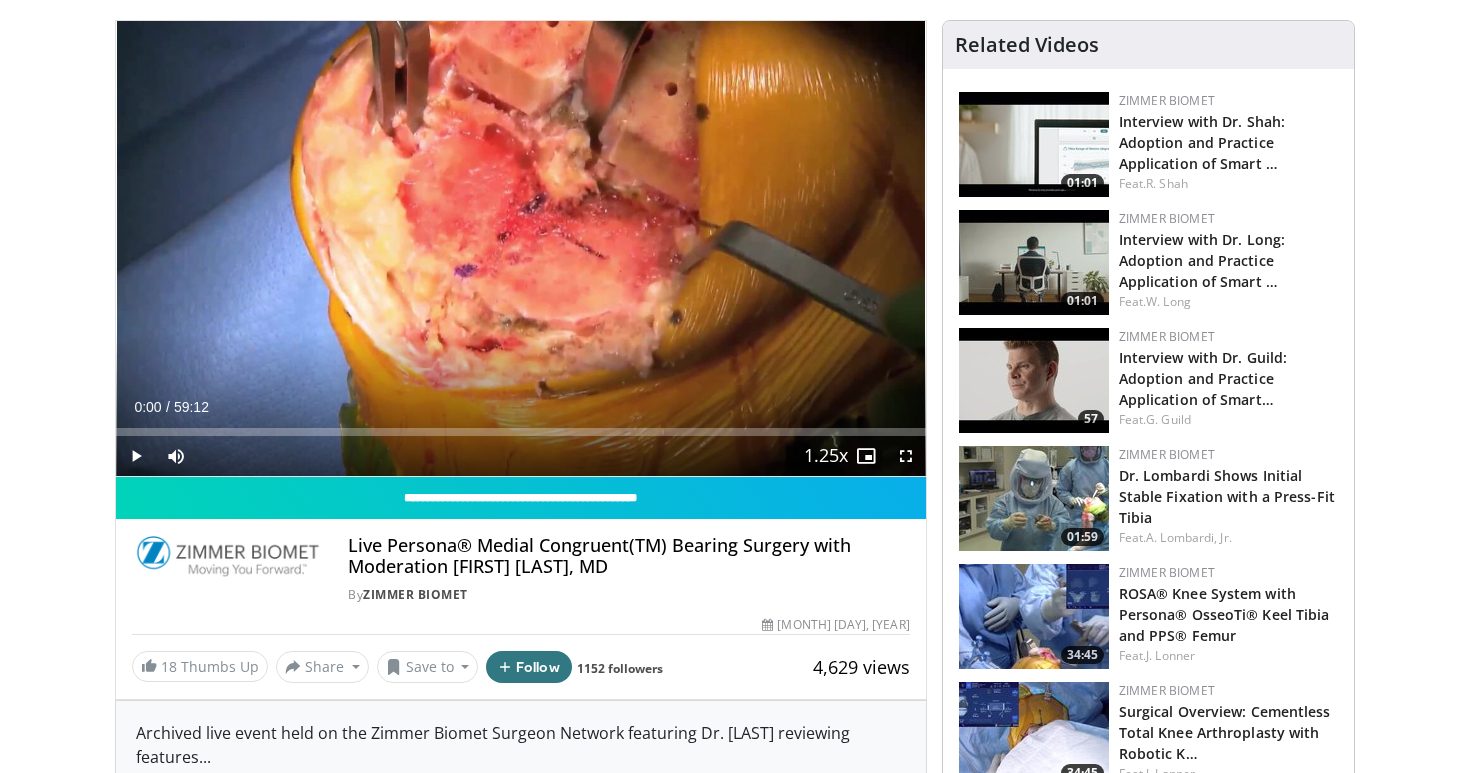click at bounding box center (906, 456) 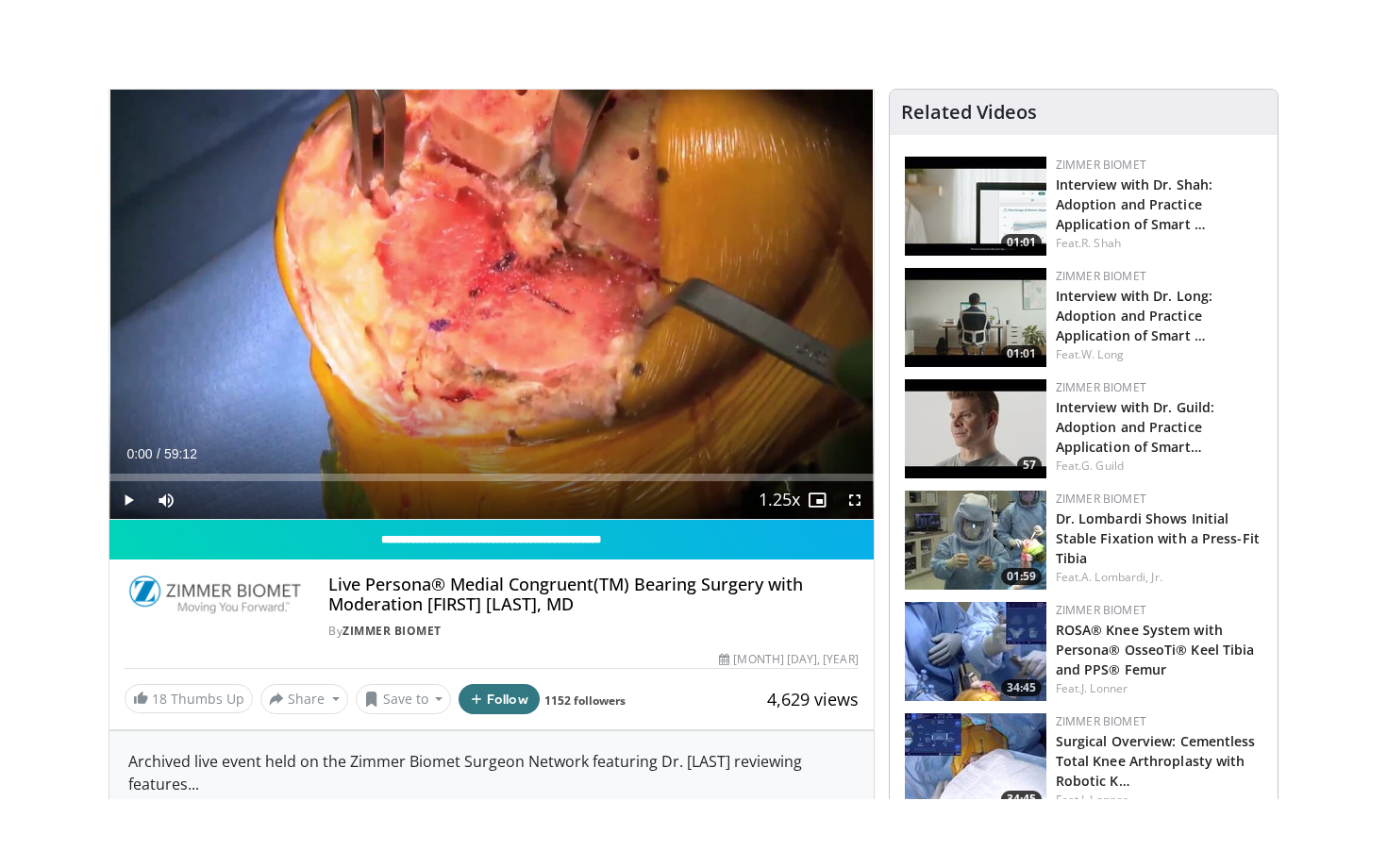scroll, scrollTop: 0, scrollLeft: 0, axis: both 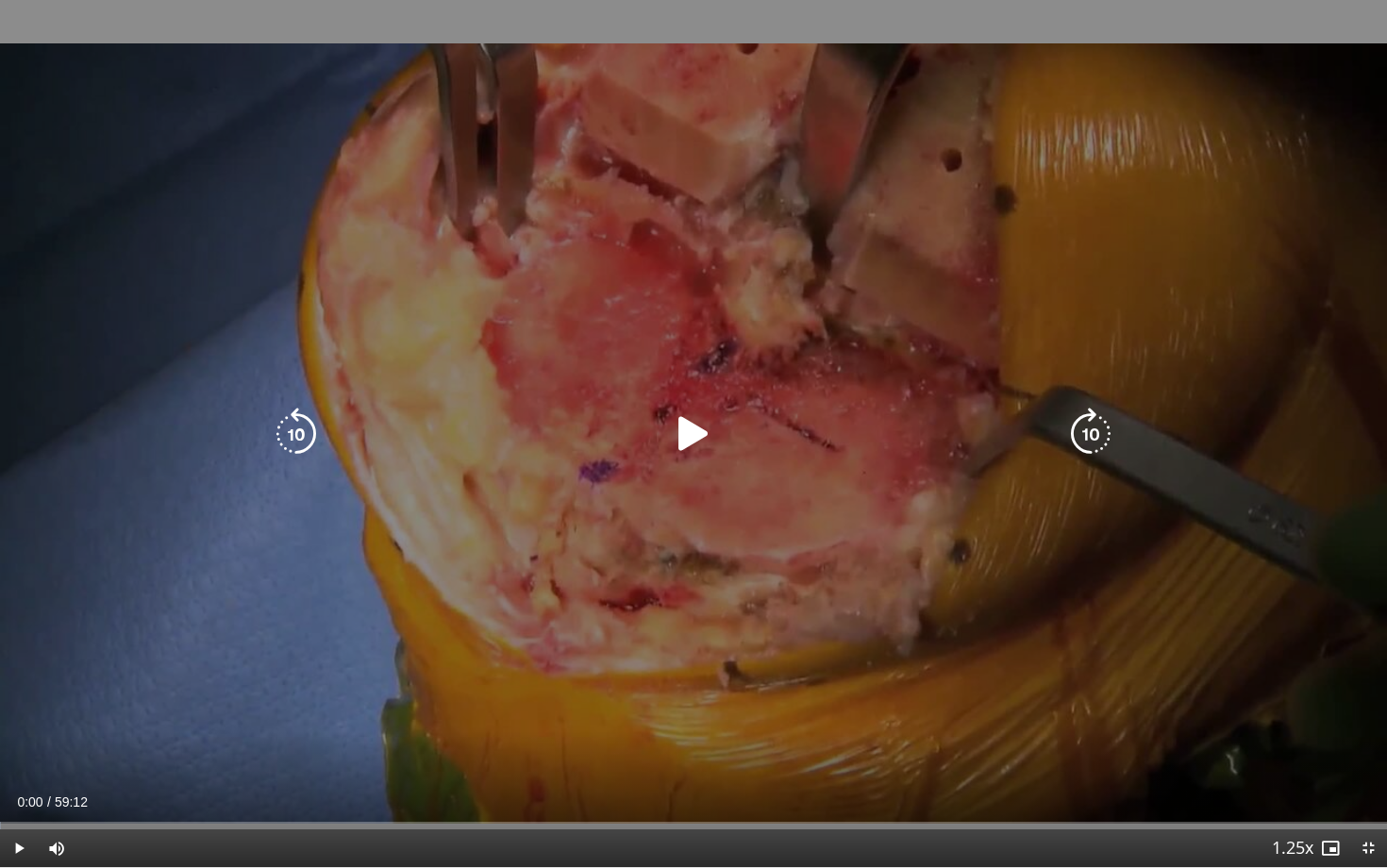 click at bounding box center [694, 434] 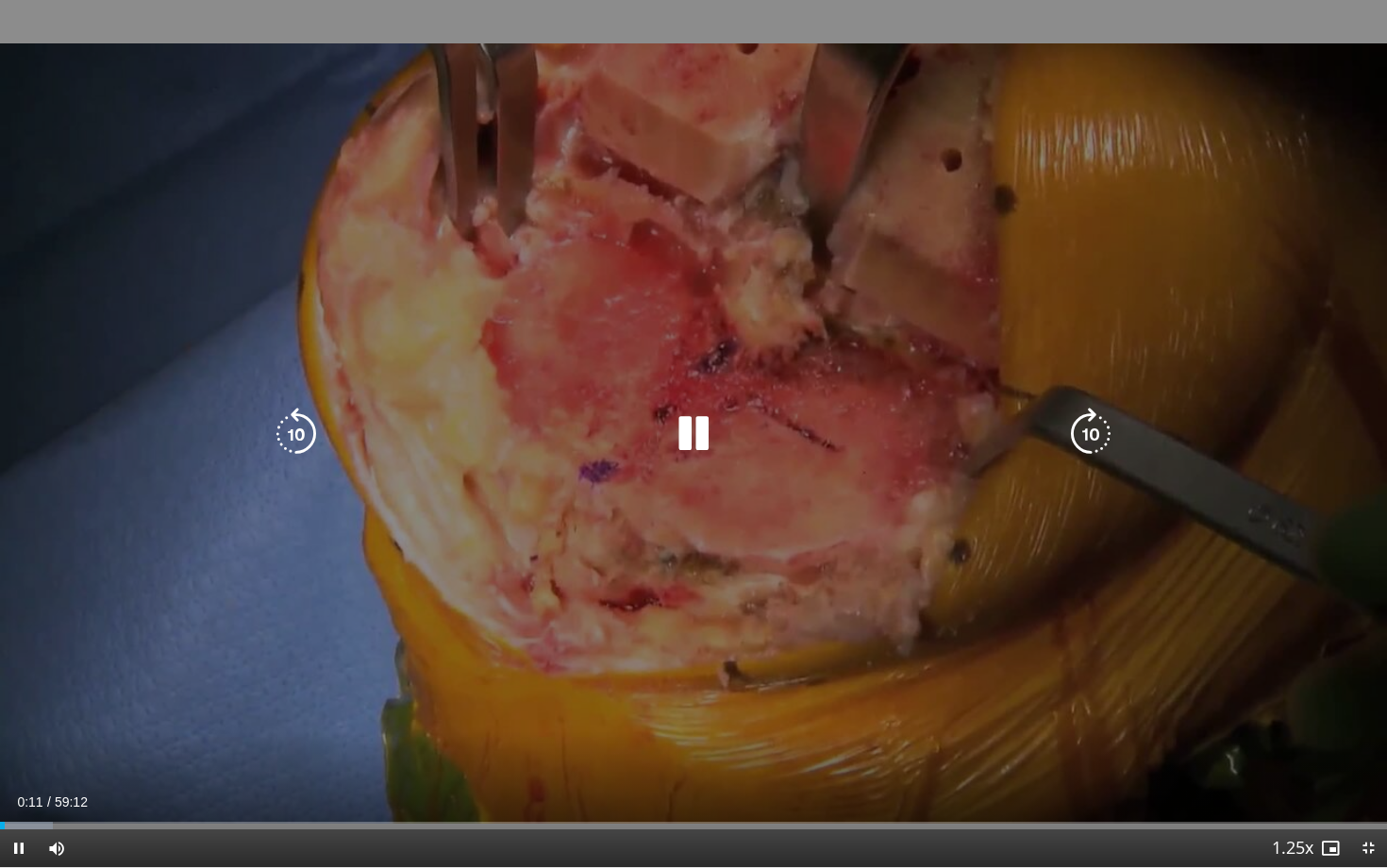 click at bounding box center [1091, 434] 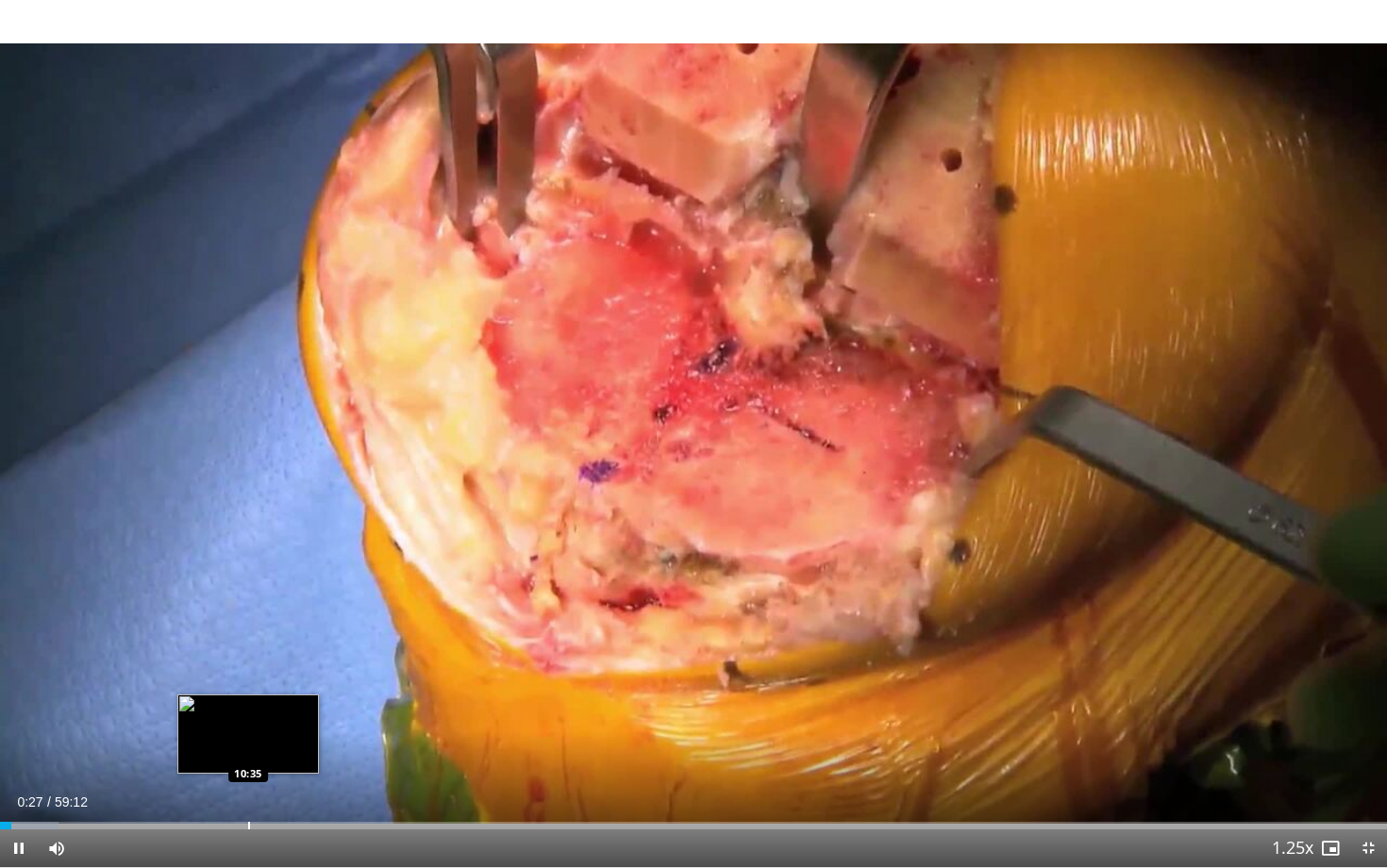click at bounding box center [249, 826] 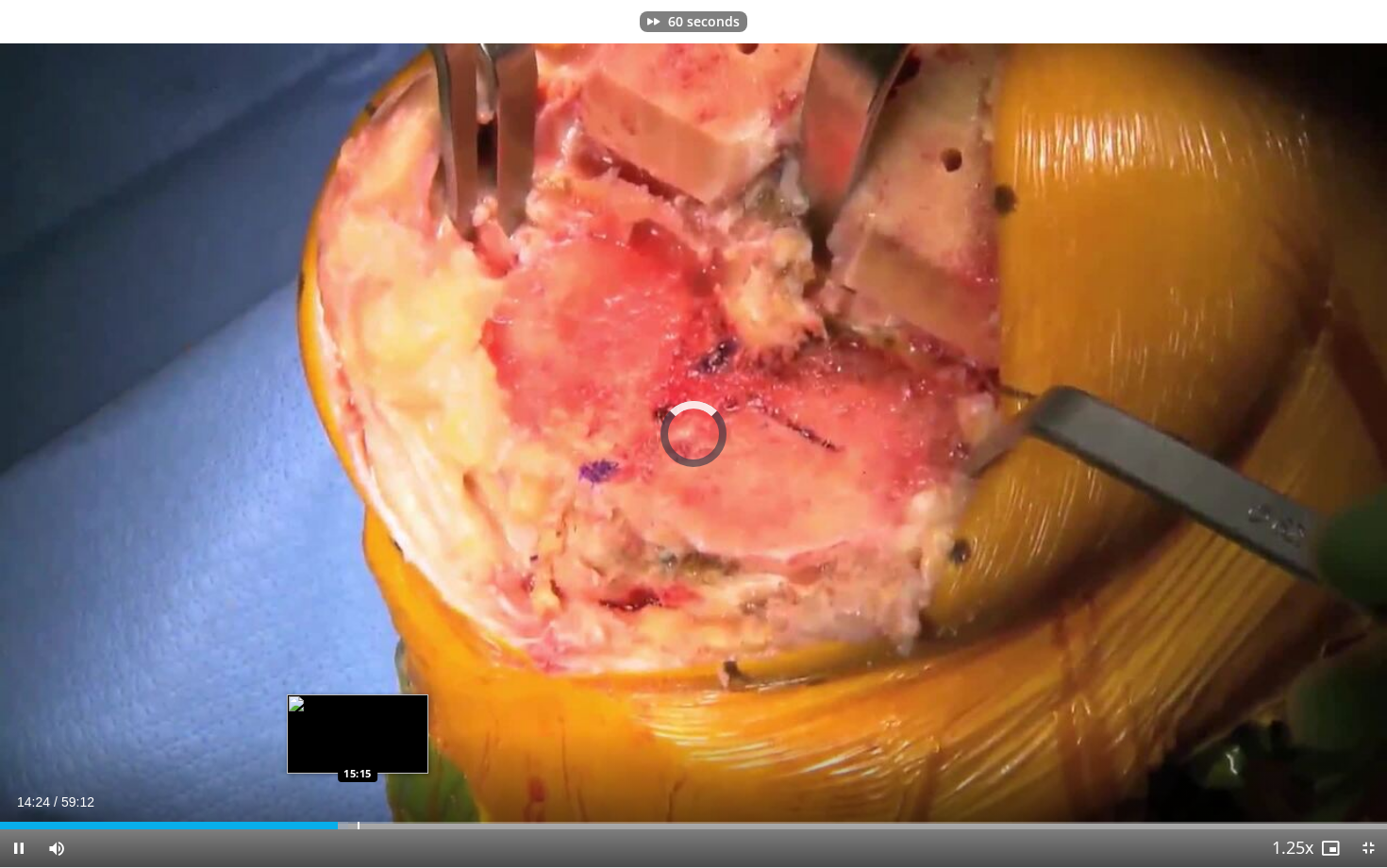 click at bounding box center (359, 826) 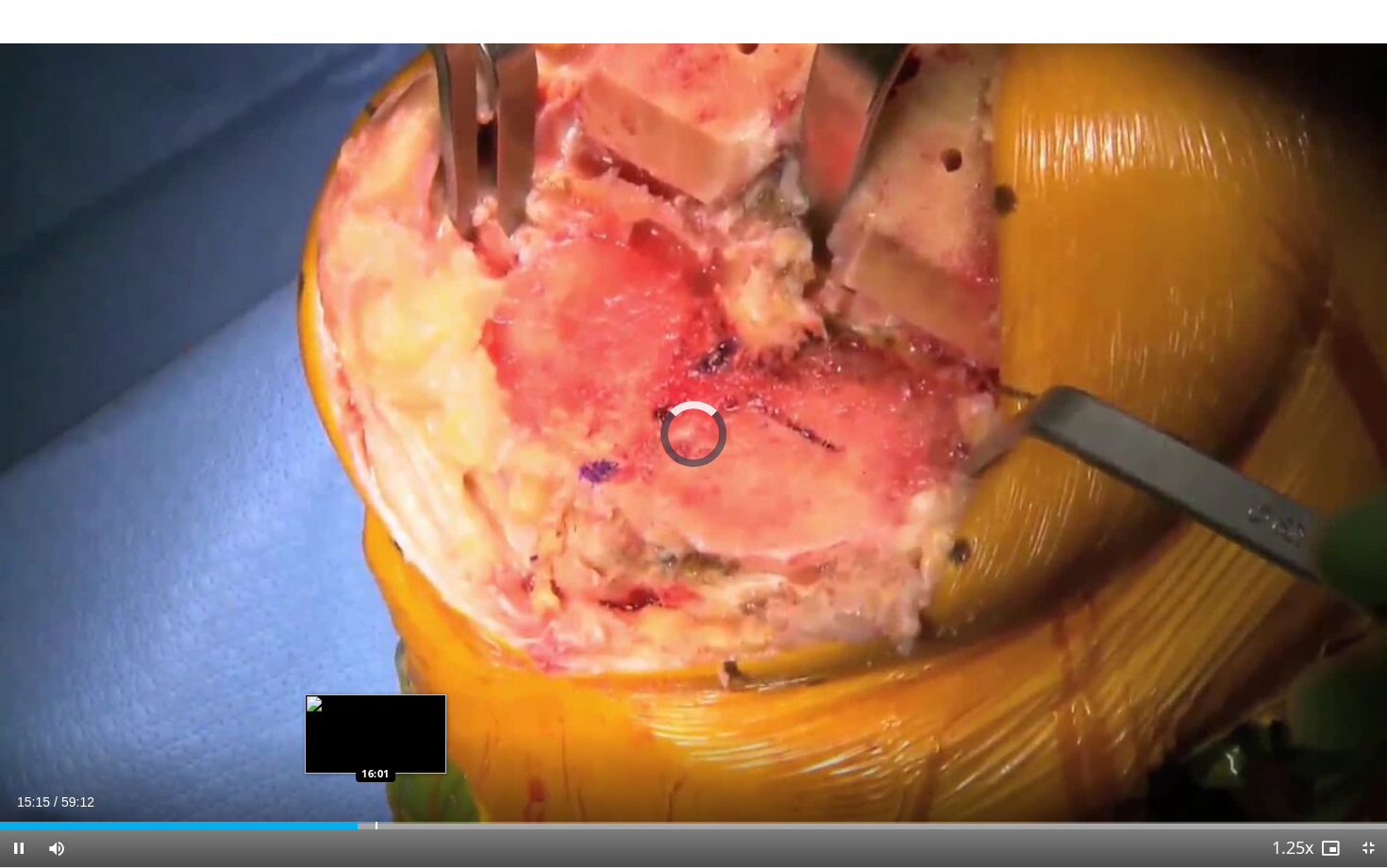 click at bounding box center (376, 826) 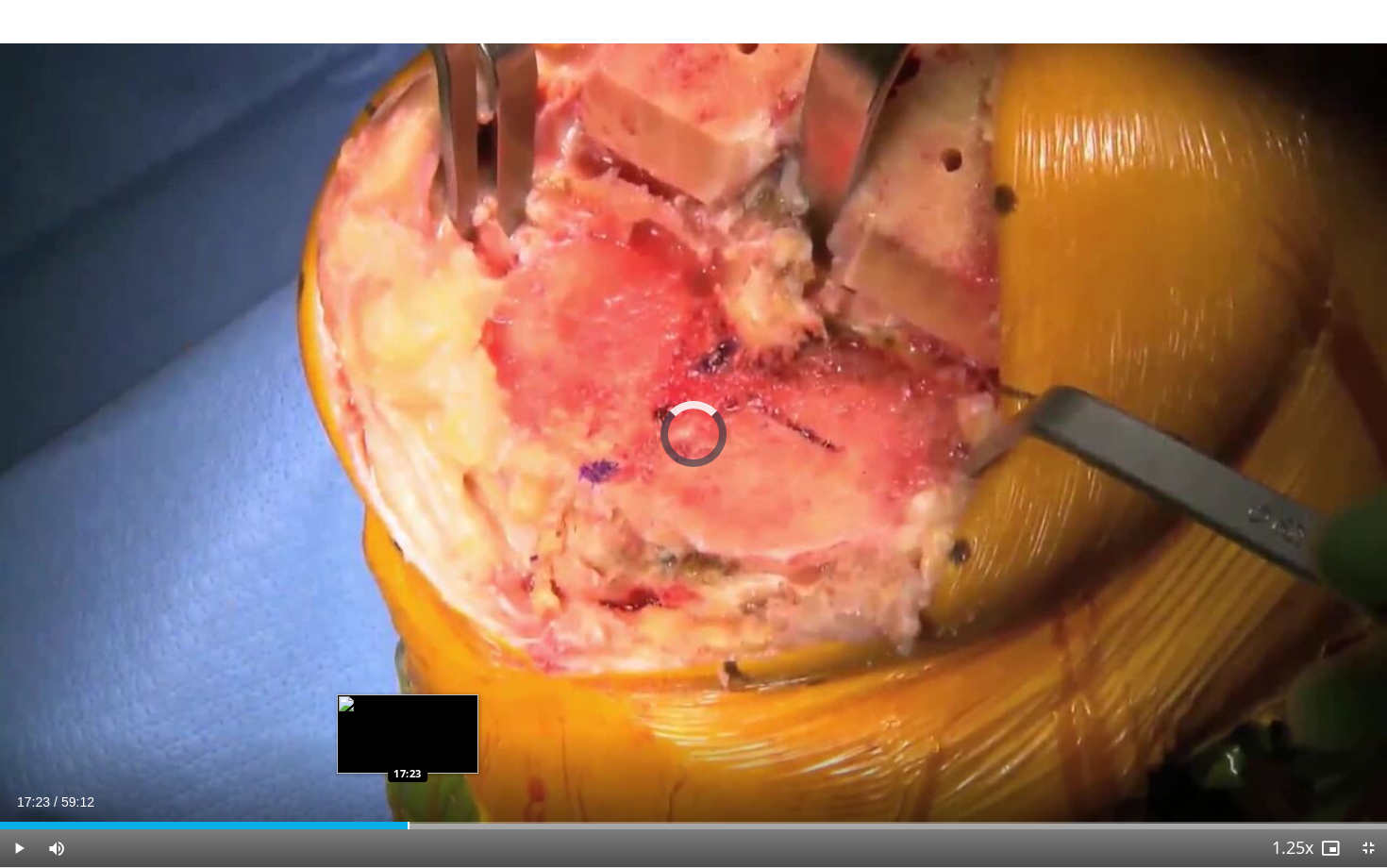 click at bounding box center [409, 826] 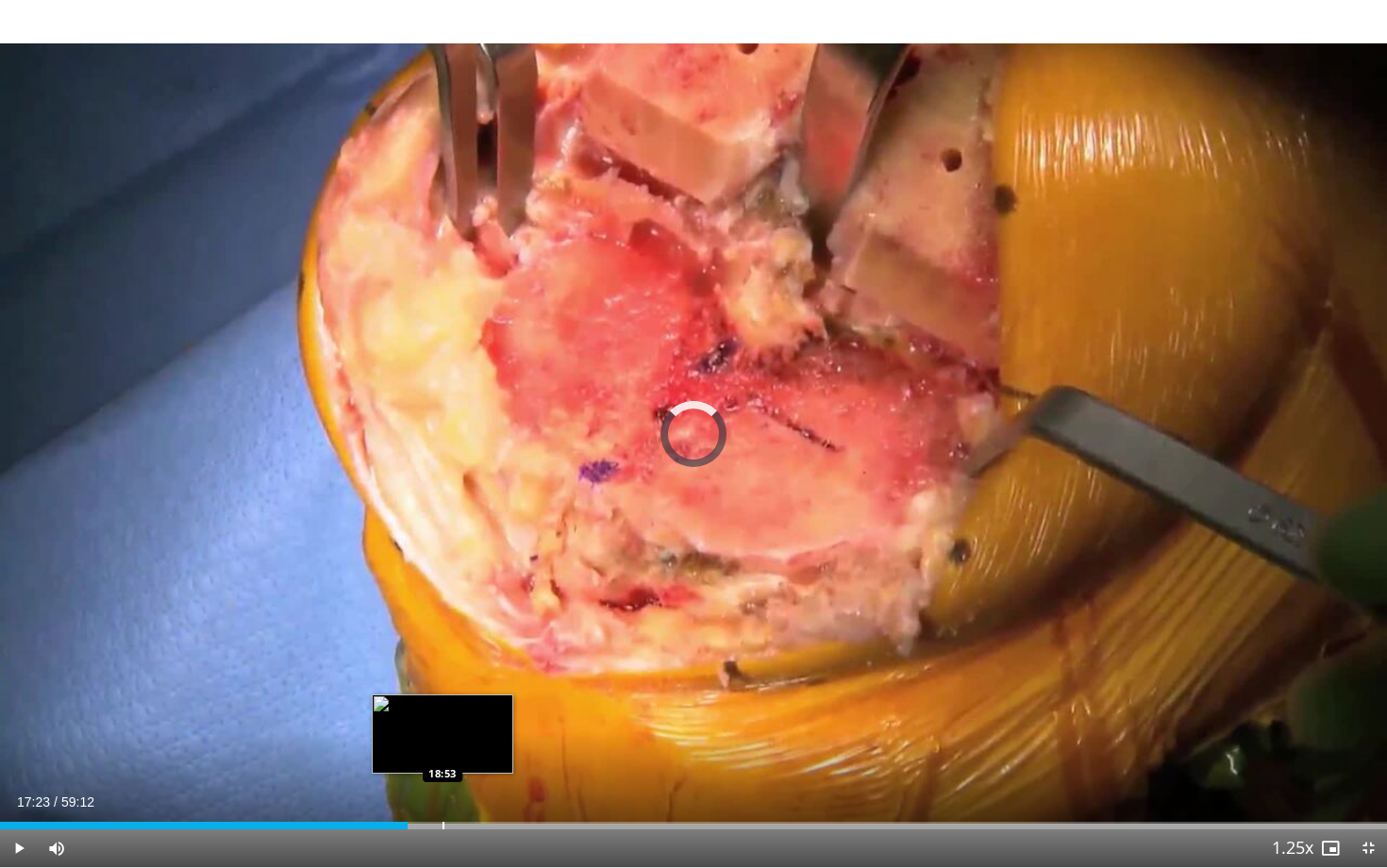 click at bounding box center (443, 826) 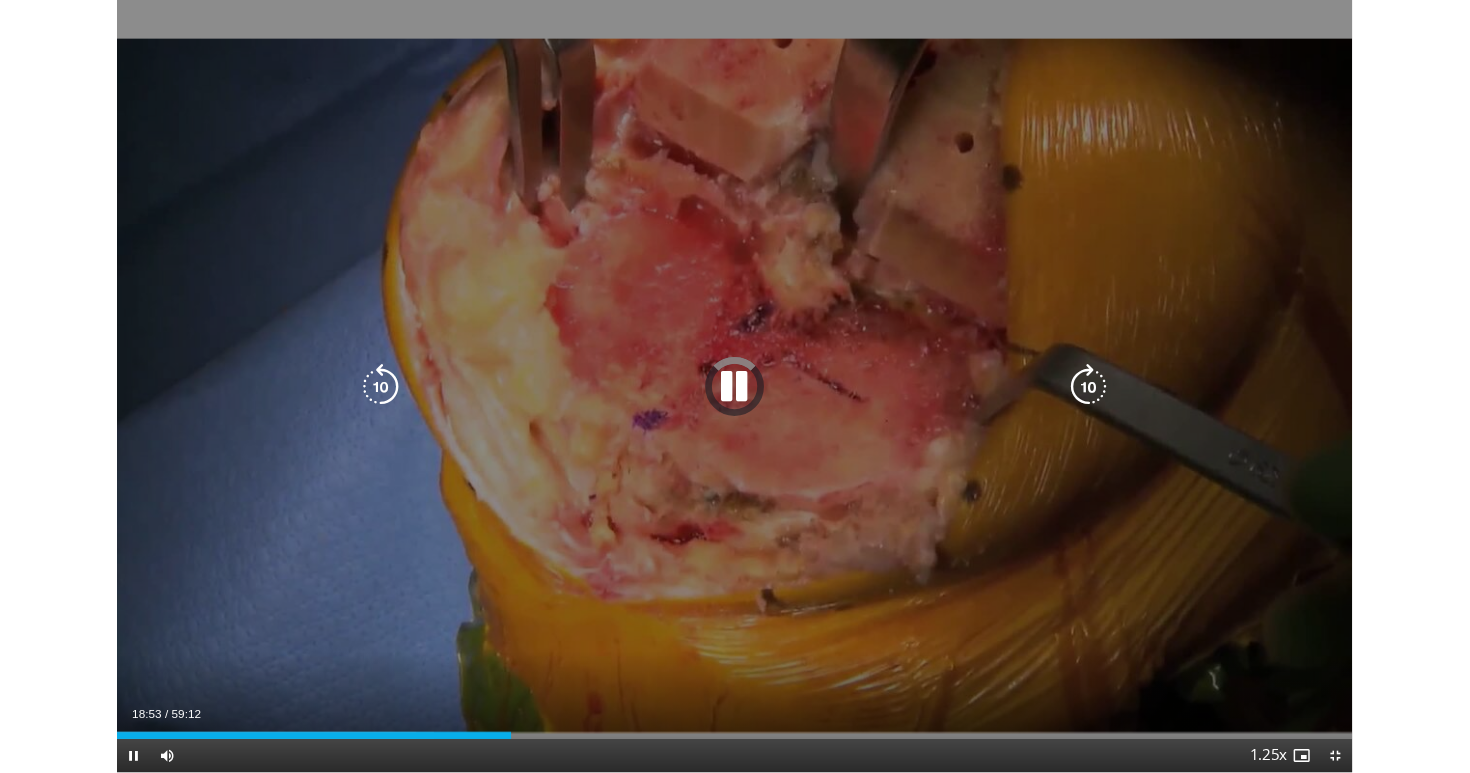 scroll, scrollTop: 134, scrollLeft: 0, axis: vertical 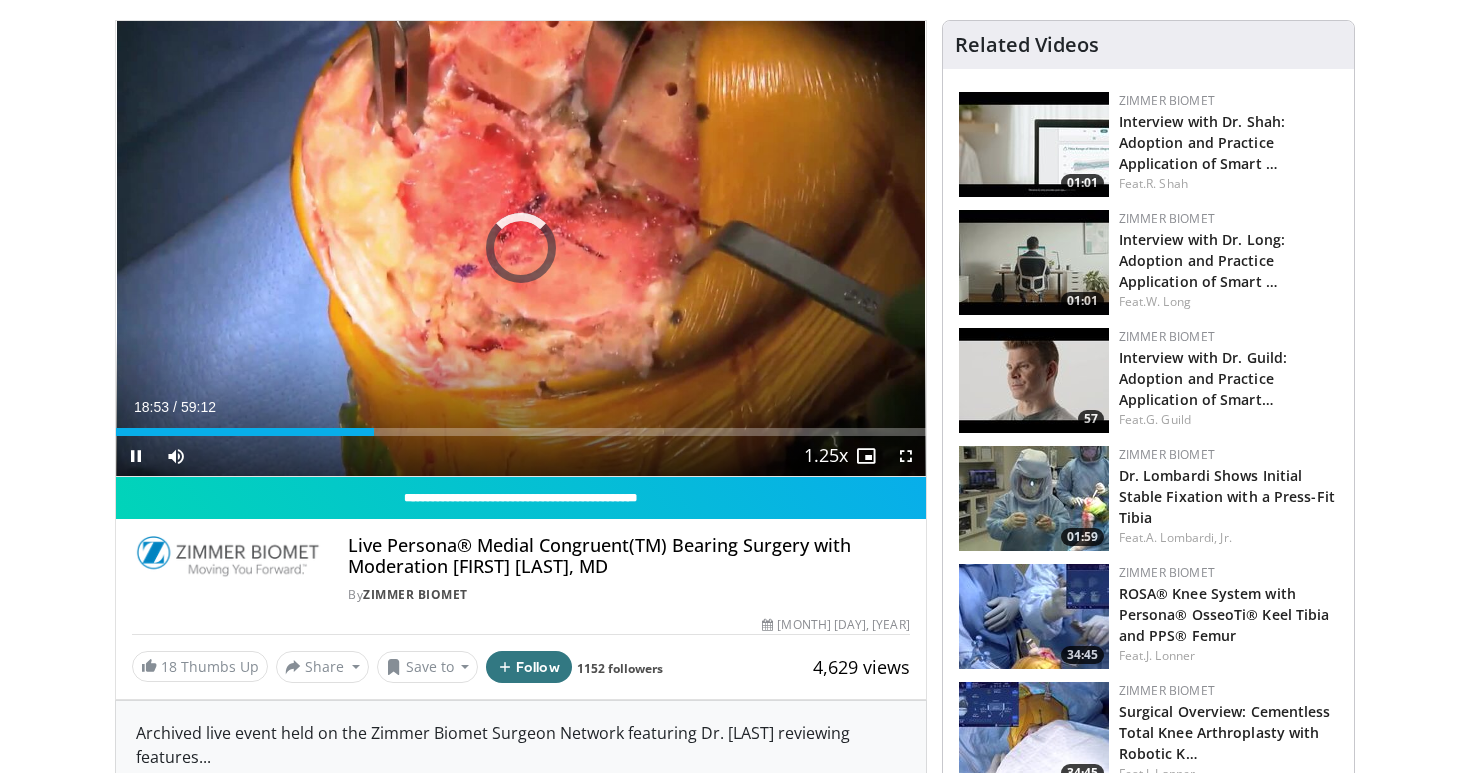 click at bounding box center [906, 456] 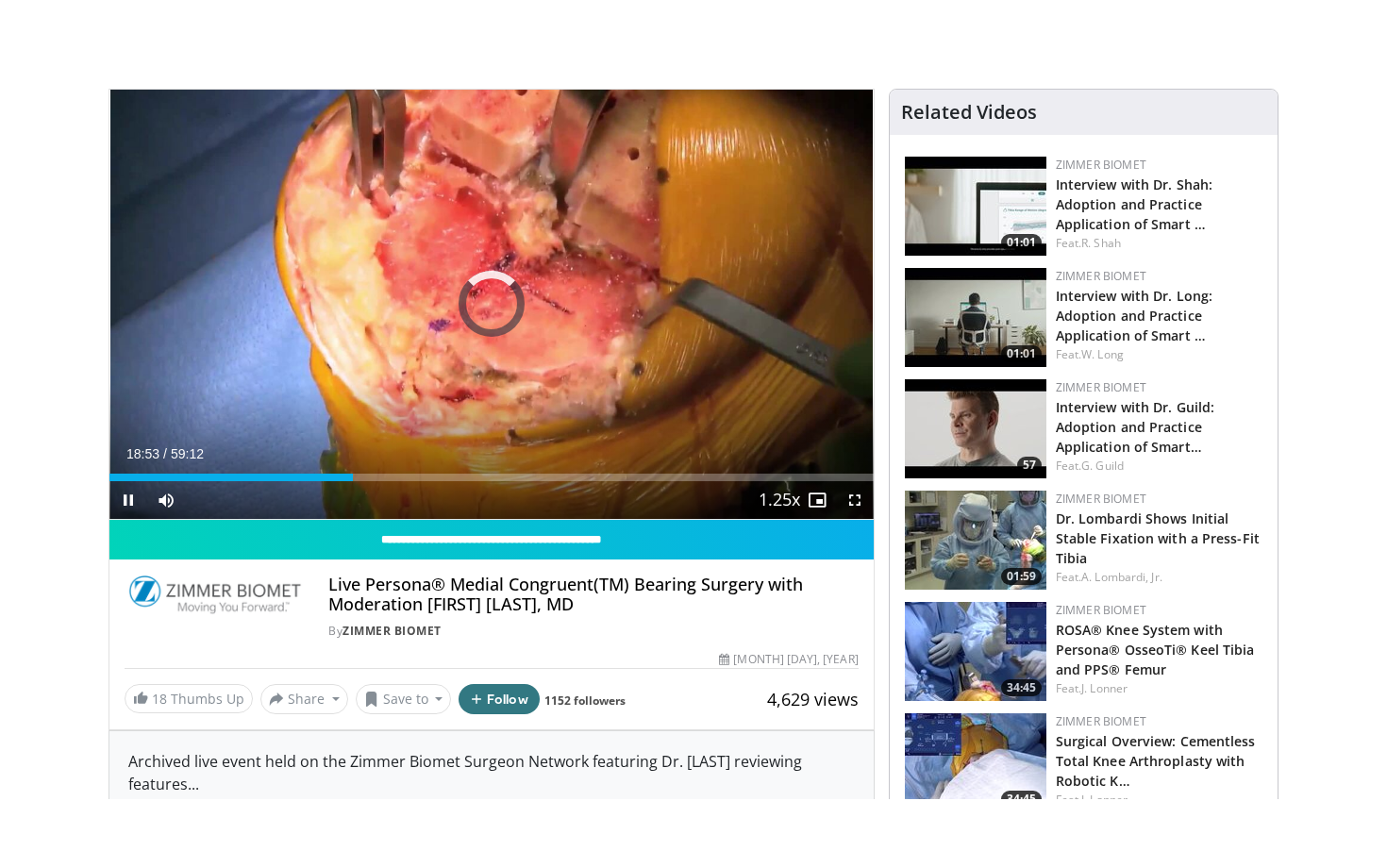 scroll, scrollTop: 0, scrollLeft: 0, axis: both 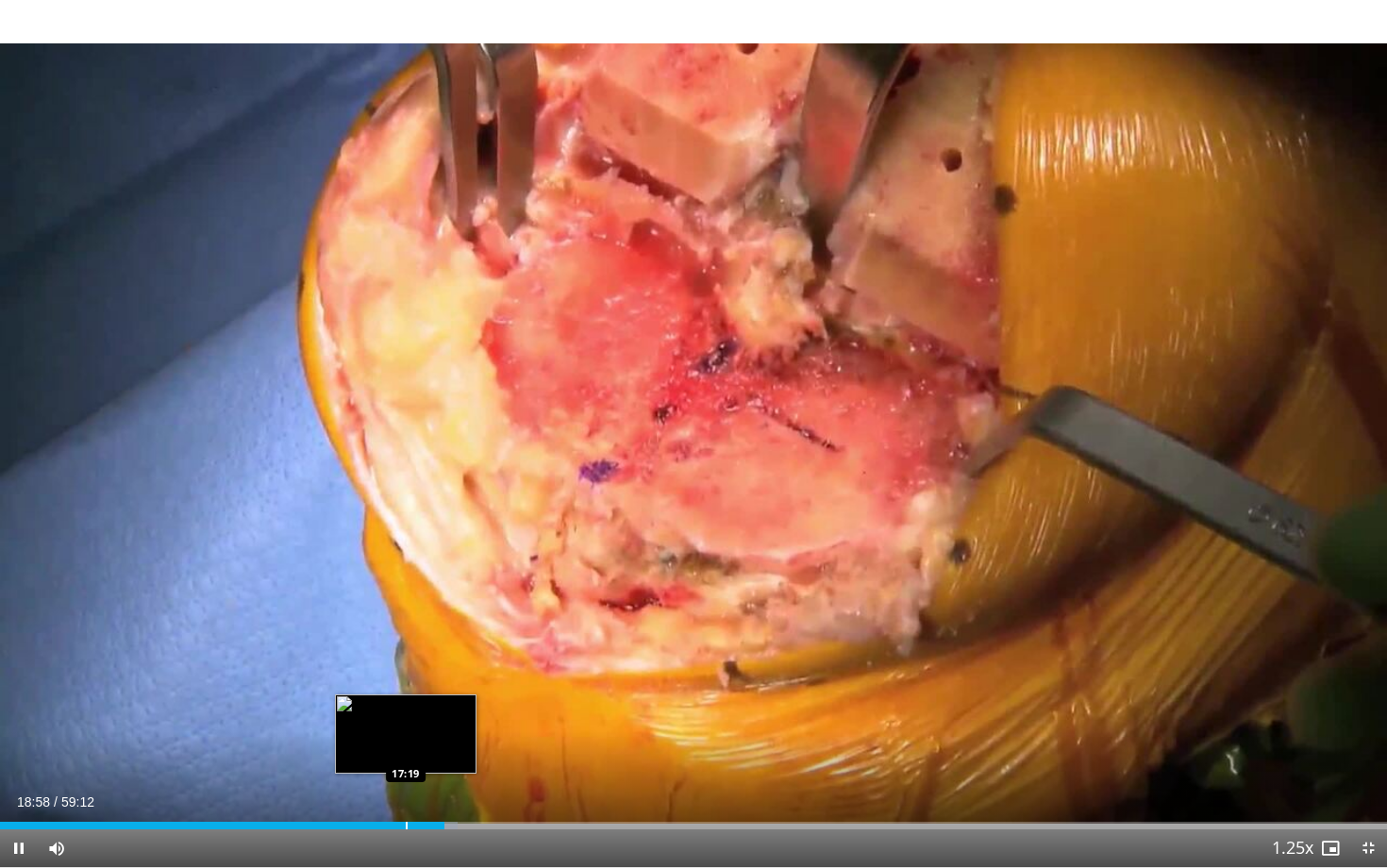 click at bounding box center (407, 826) 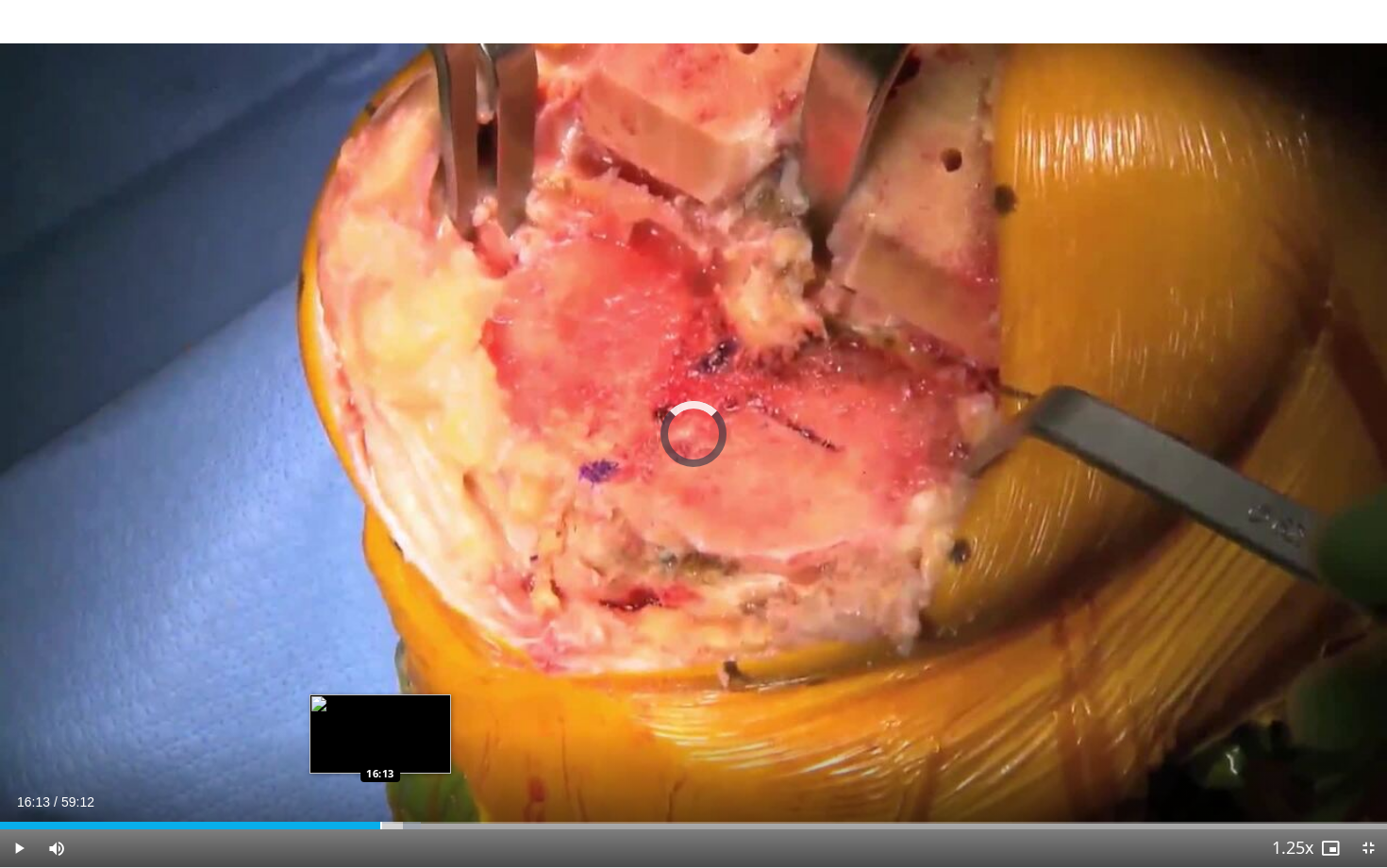 click at bounding box center (381, 826) 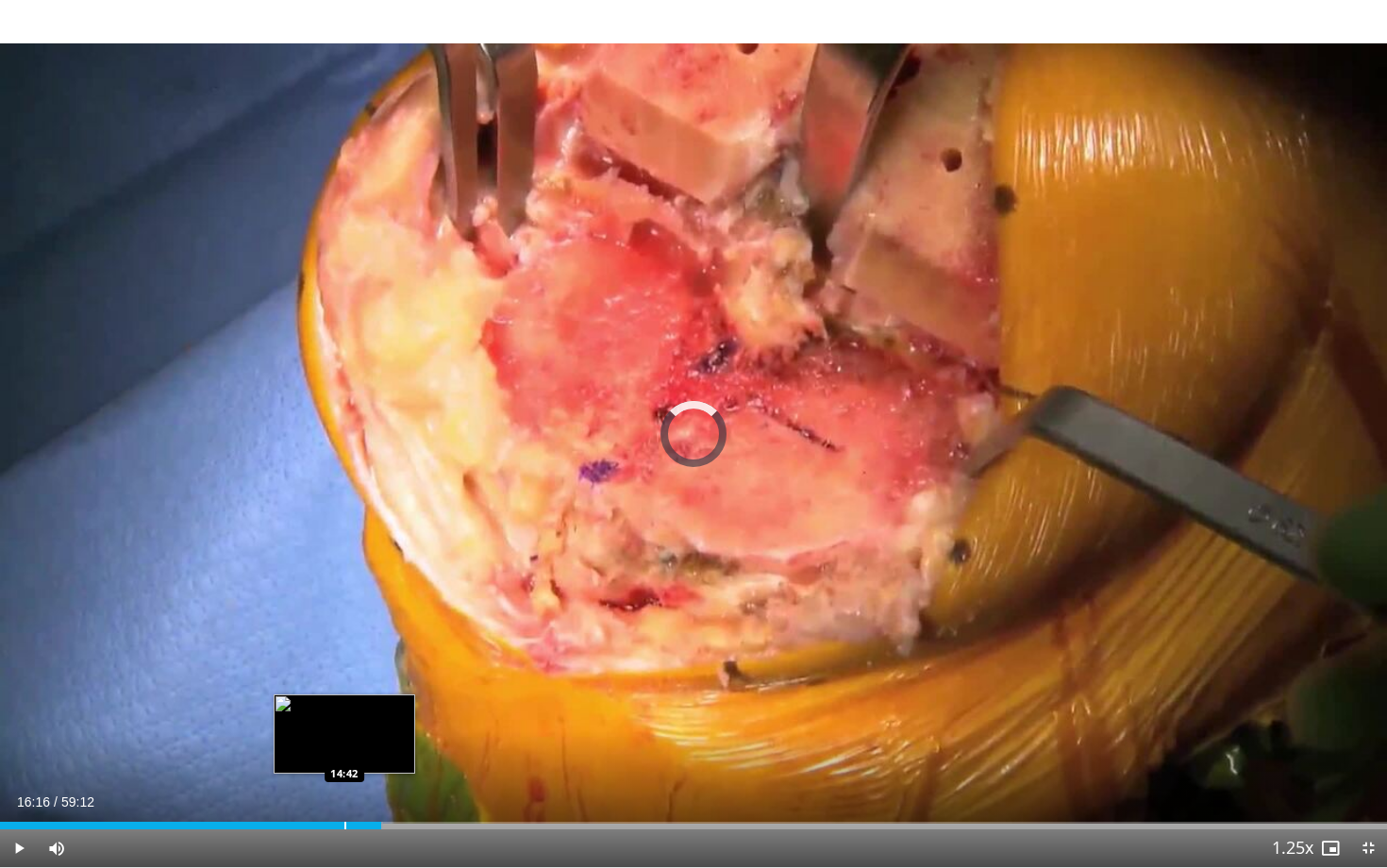 click at bounding box center [345, 826] 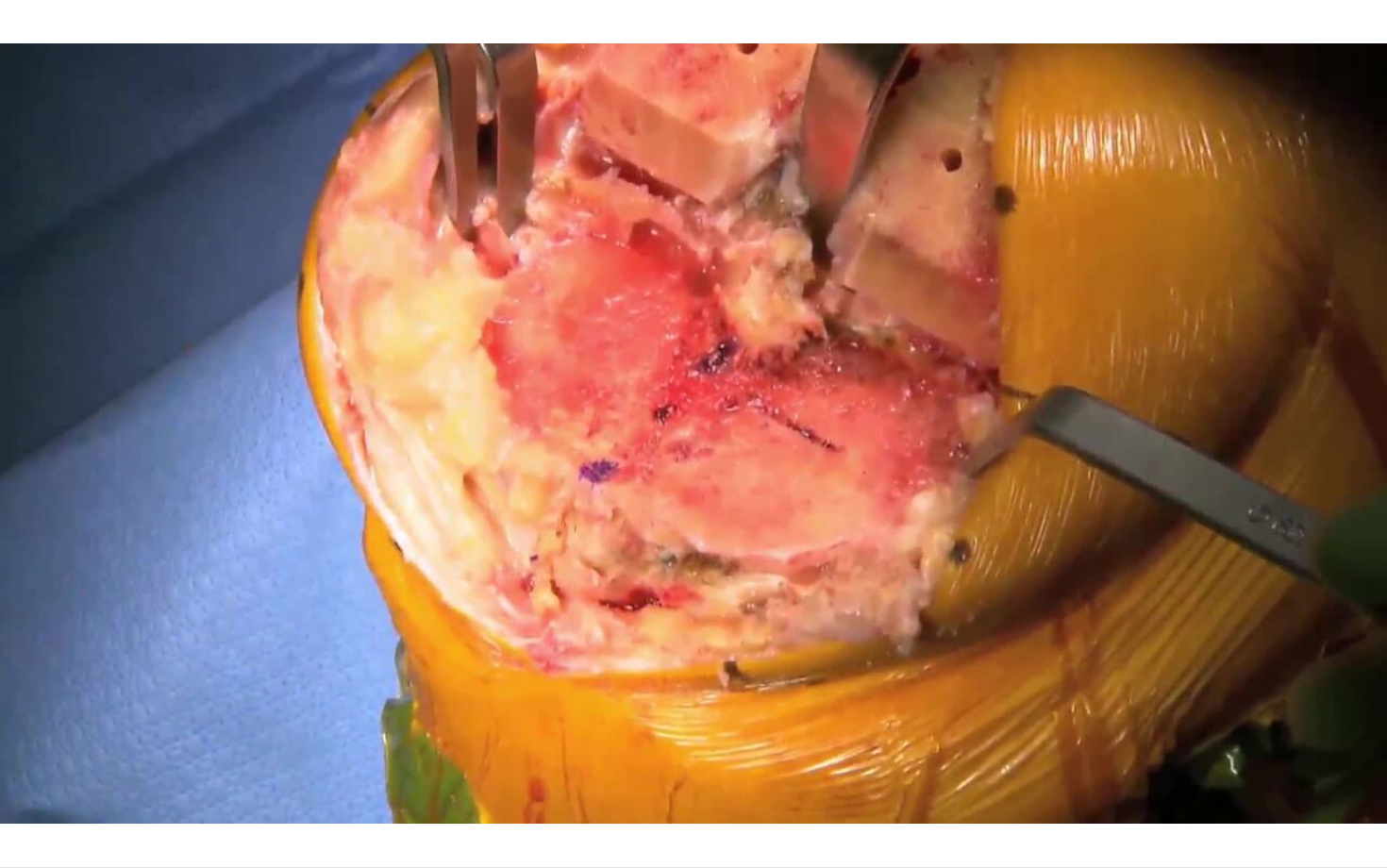 click on "10 seconds
Tap to unmute" at bounding box center (694, 433) 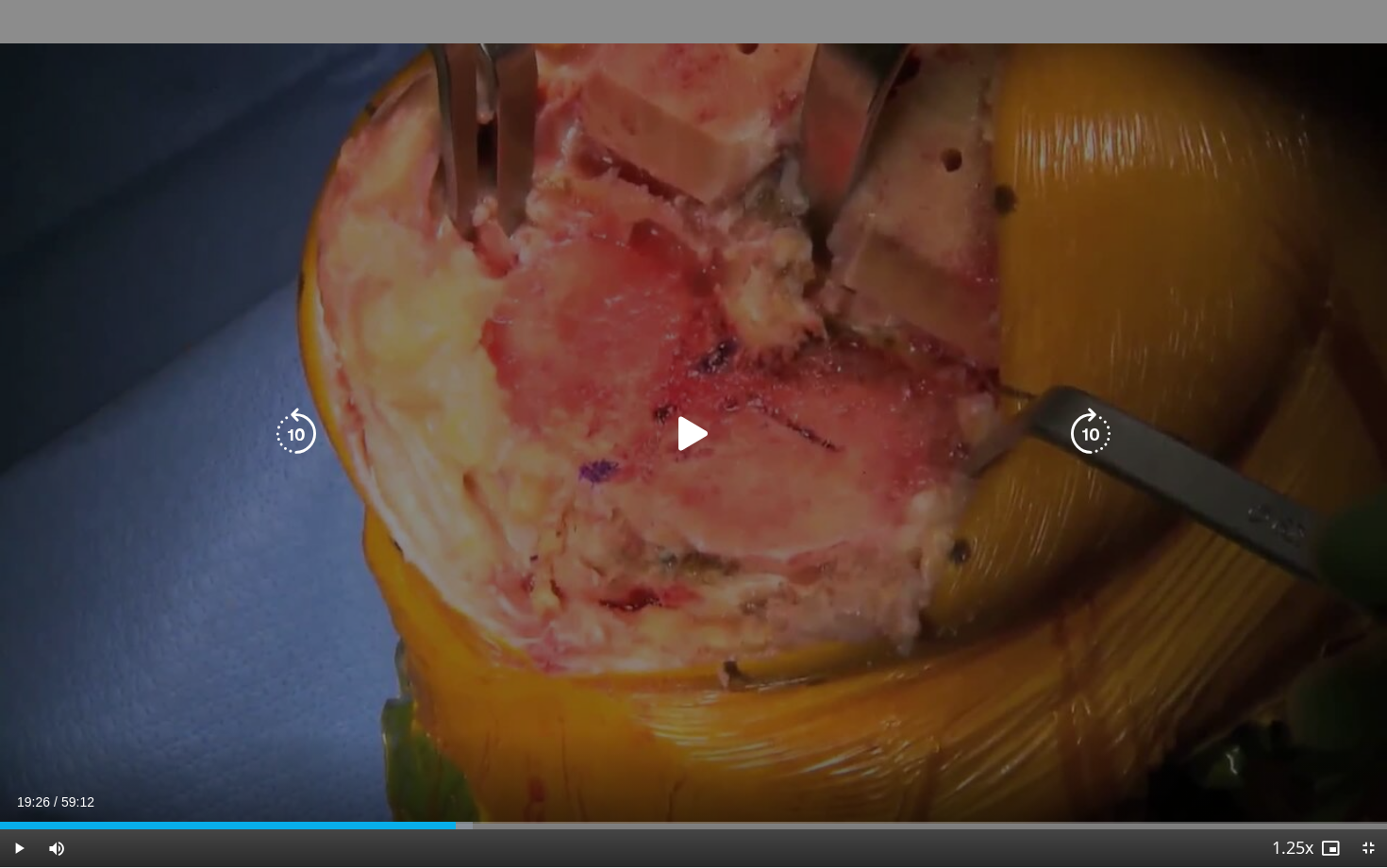 click on "10 seconds
Tap to unmute" at bounding box center [694, 433] 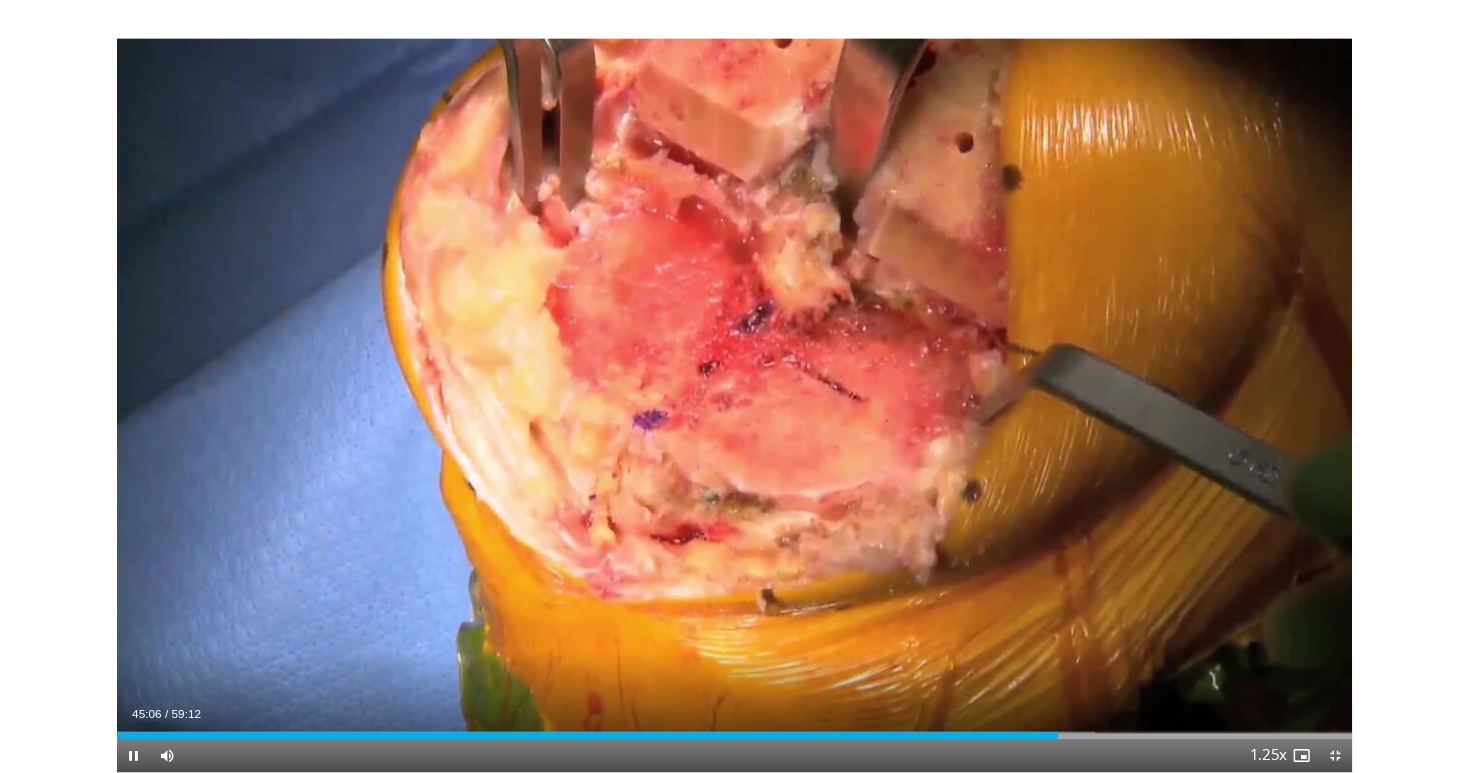 scroll, scrollTop: 134, scrollLeft: 0, axis: vertical 